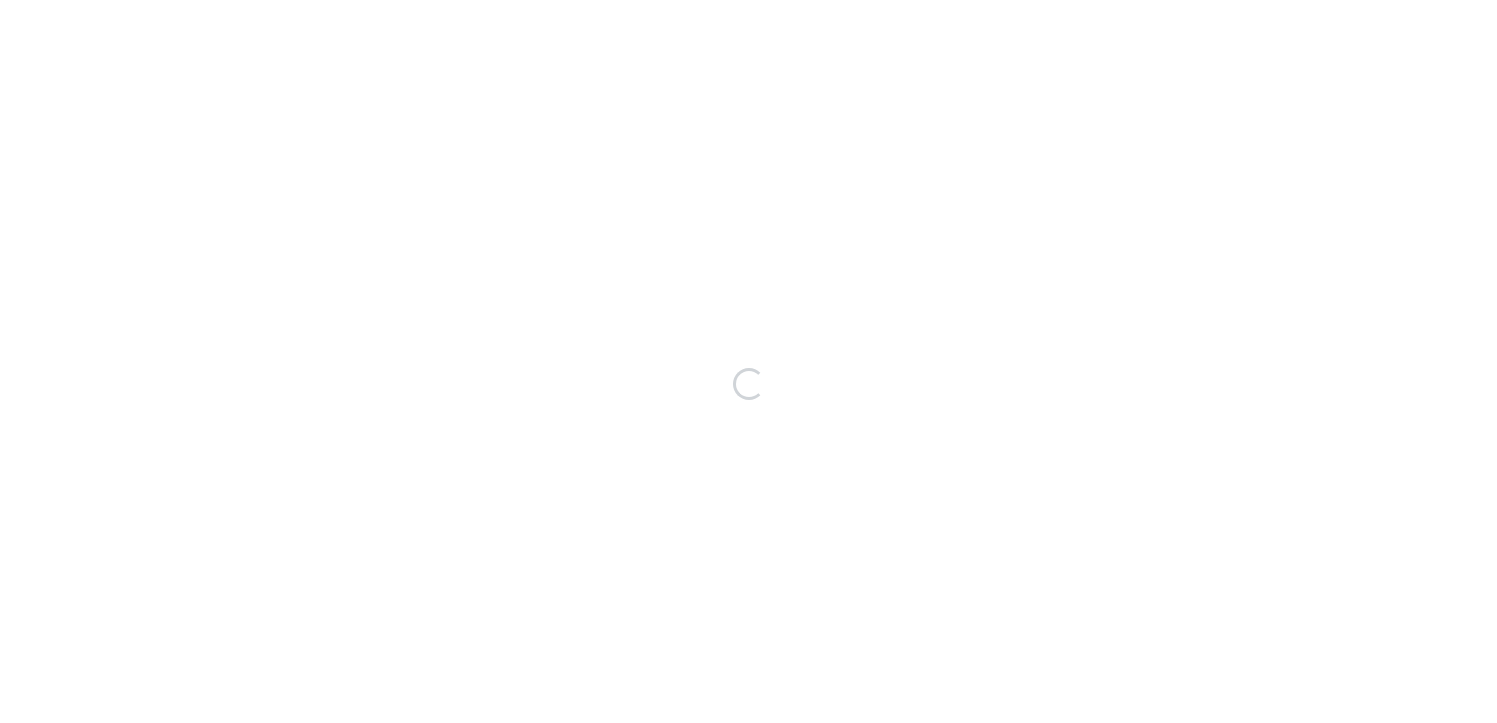 scroll, scrollTop: 0, scrollLeft: 0, axis: both 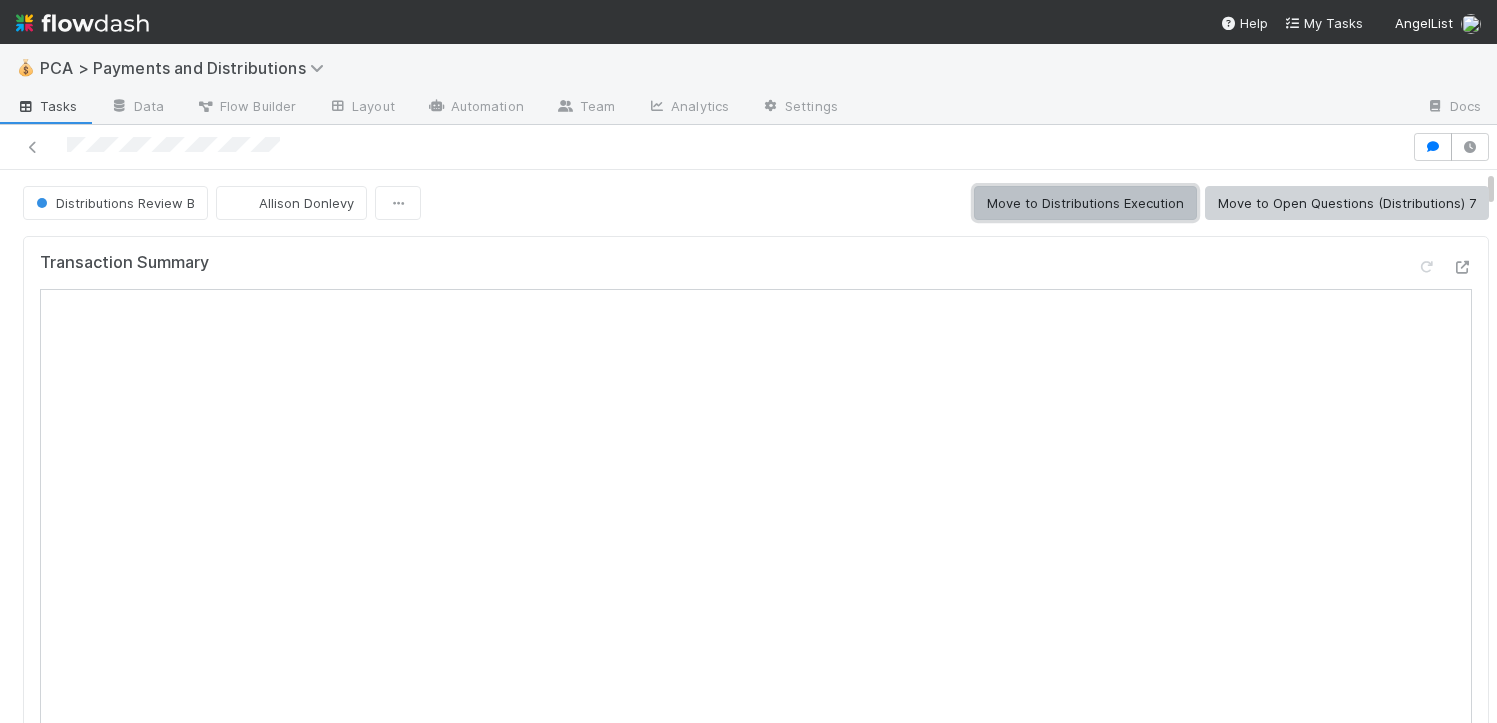 click on "Move to Distributions Execution" at bounding box center [1085, 203] 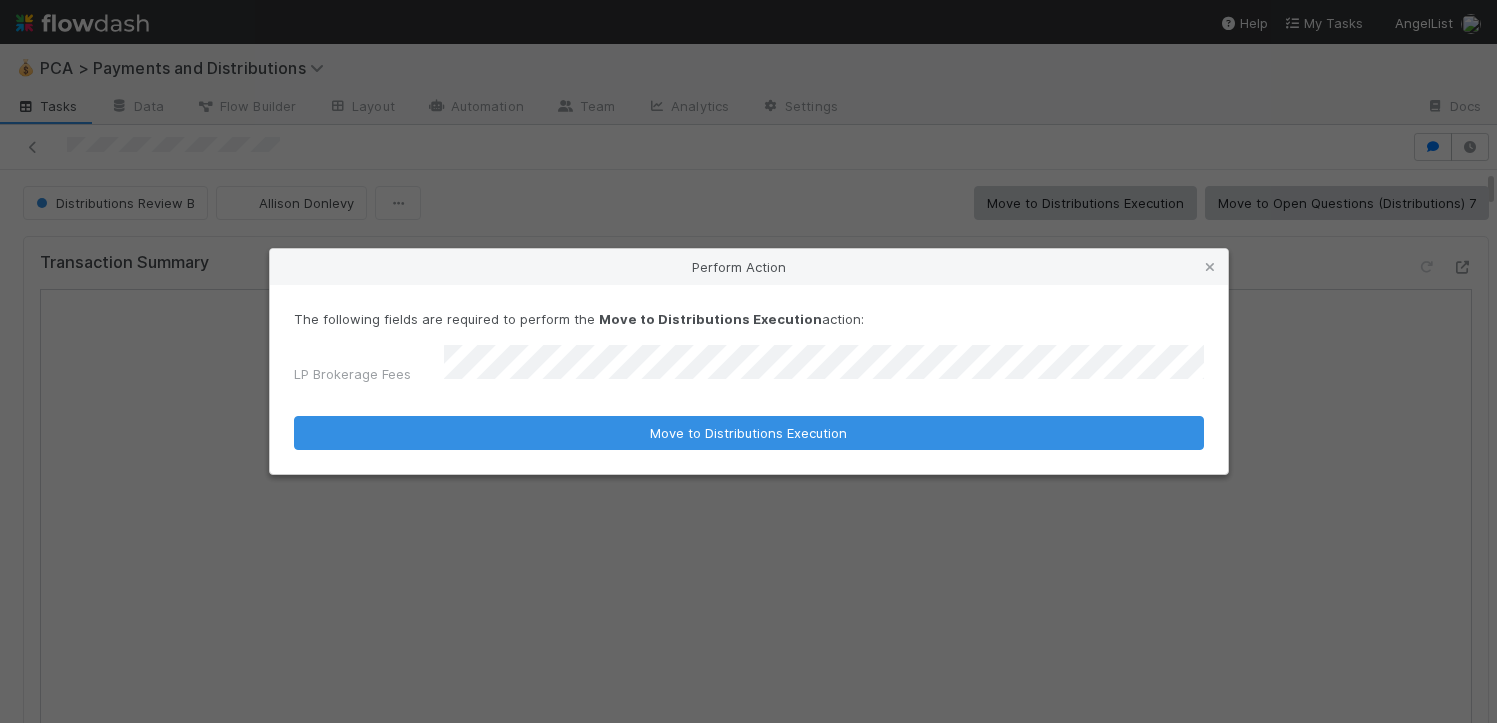 click on "Move to Distributions Execution" at bounding box center (749, 433) 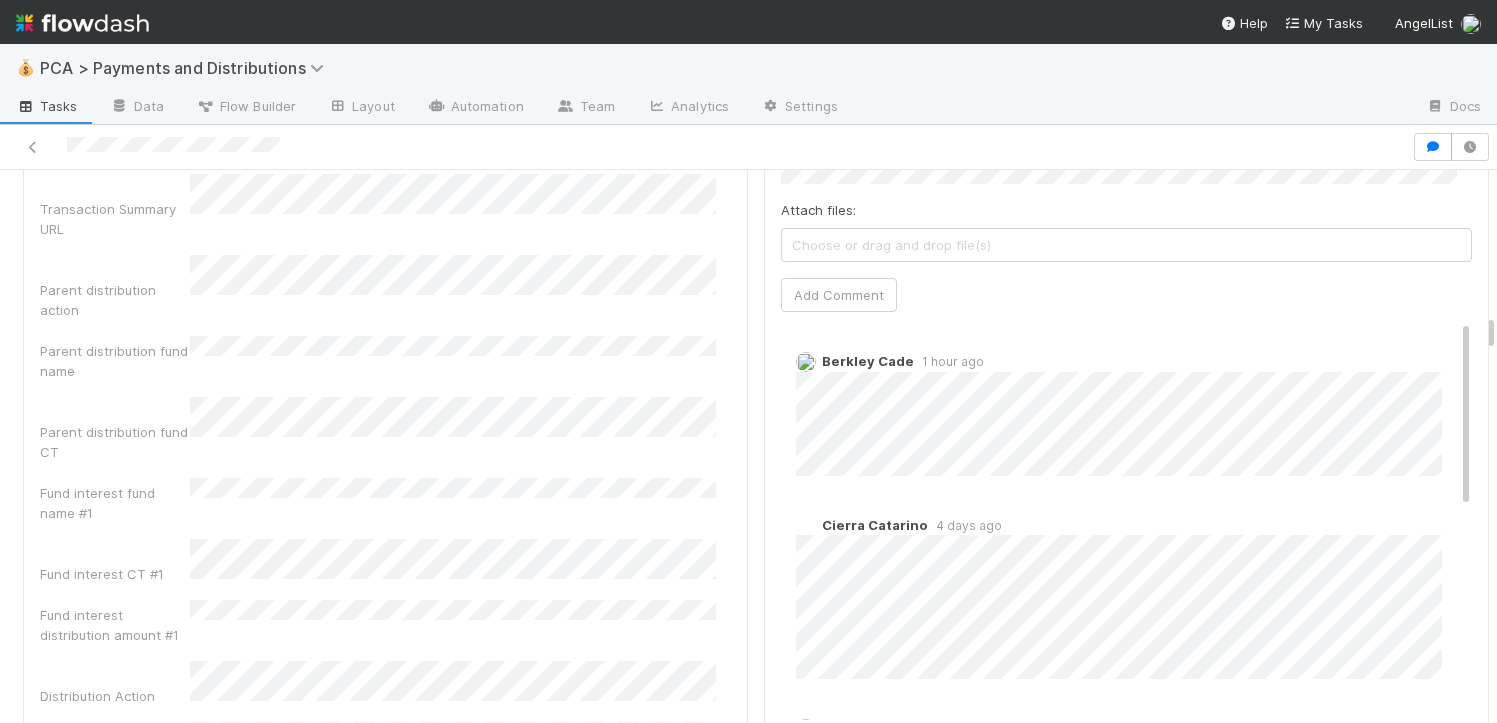 scroll, scrollTop: 3698, scrollLeft: 0, axis: vertical 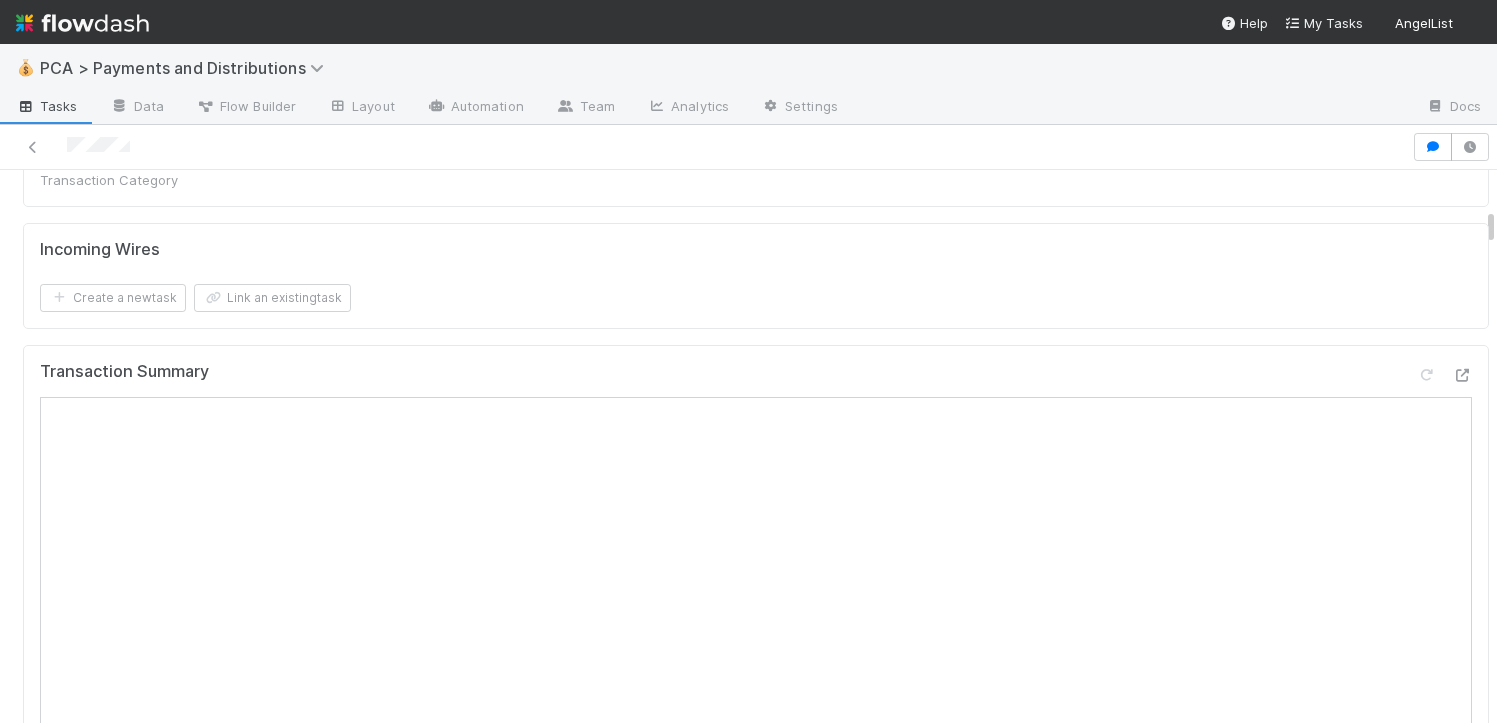 click on "Transaction Summary Open in New Tab" at bounding box center [756, 882] 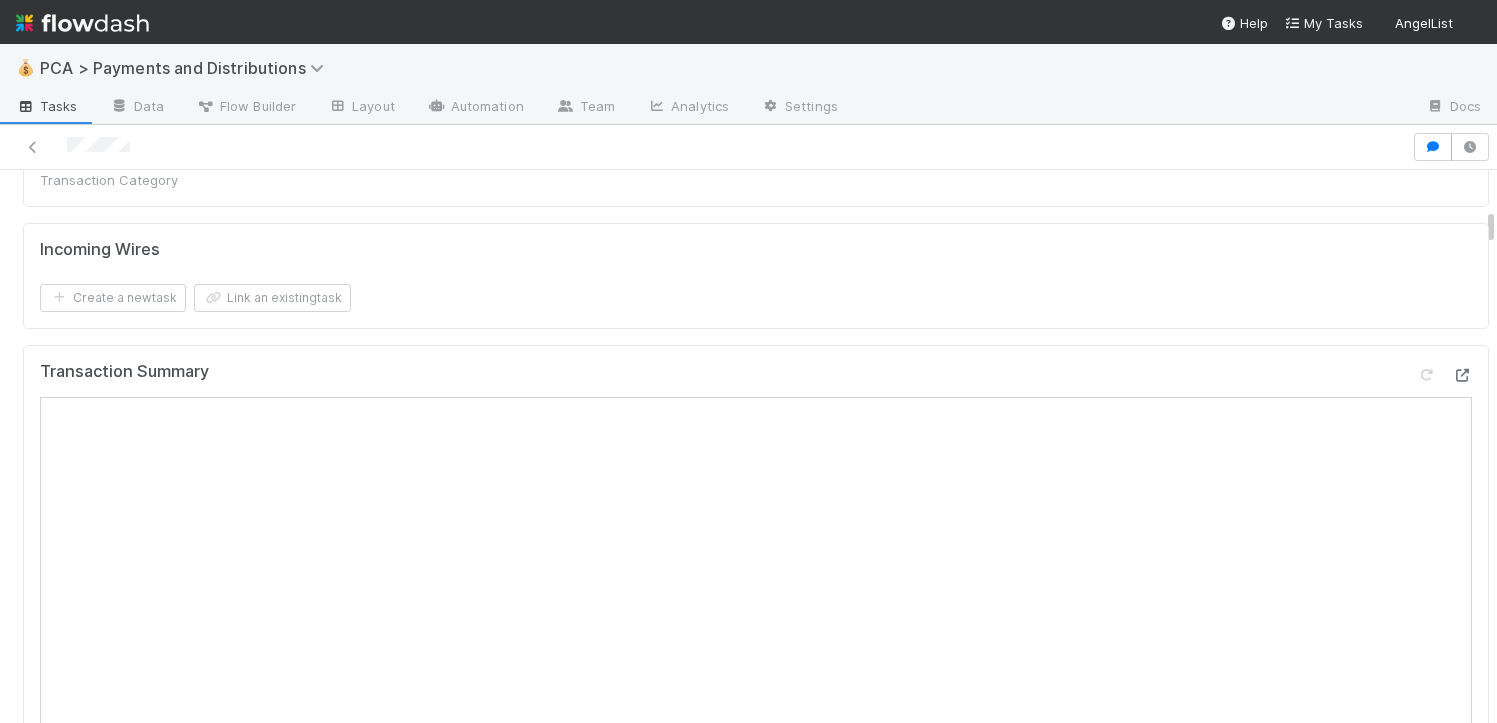 click at bounding box center [1462, 375] 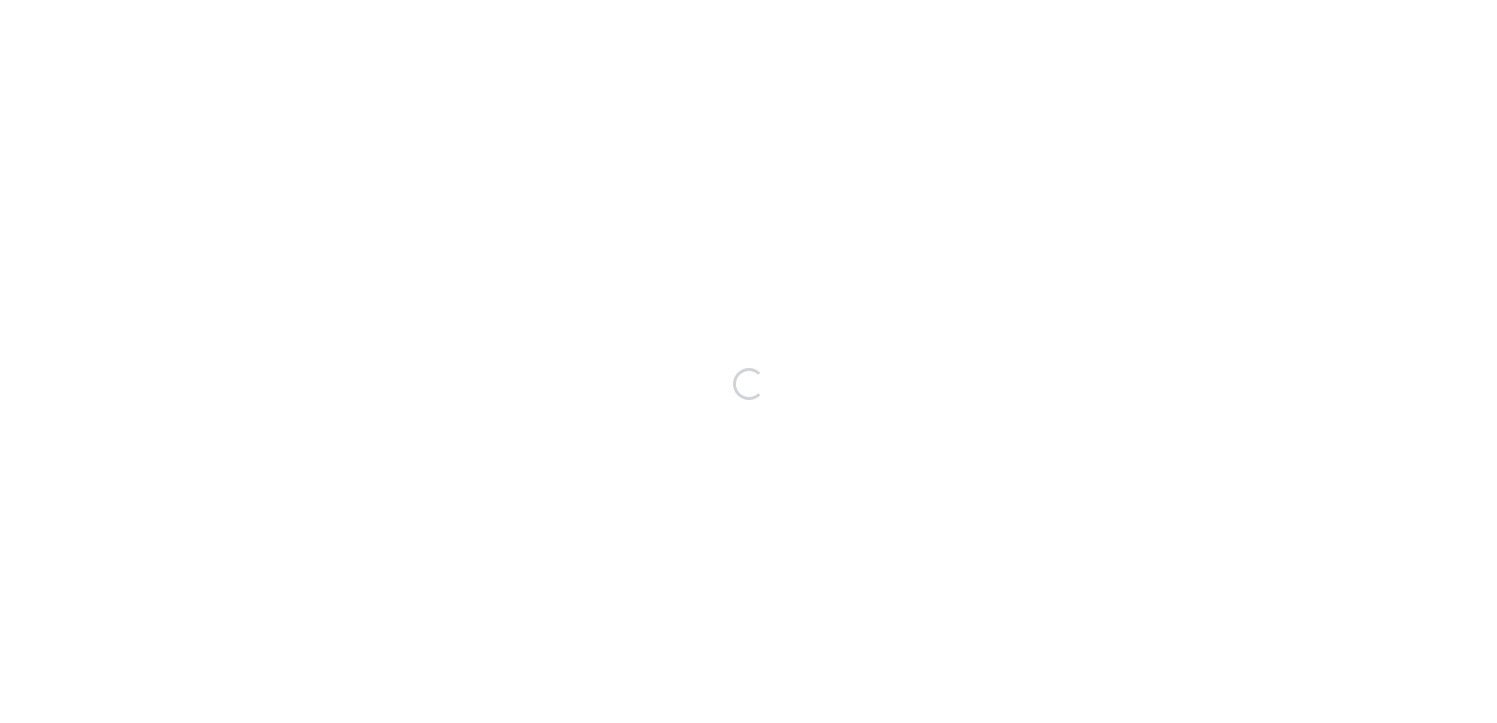 scroll, scrollTop: 0, scrollLeft: 0, axis: both 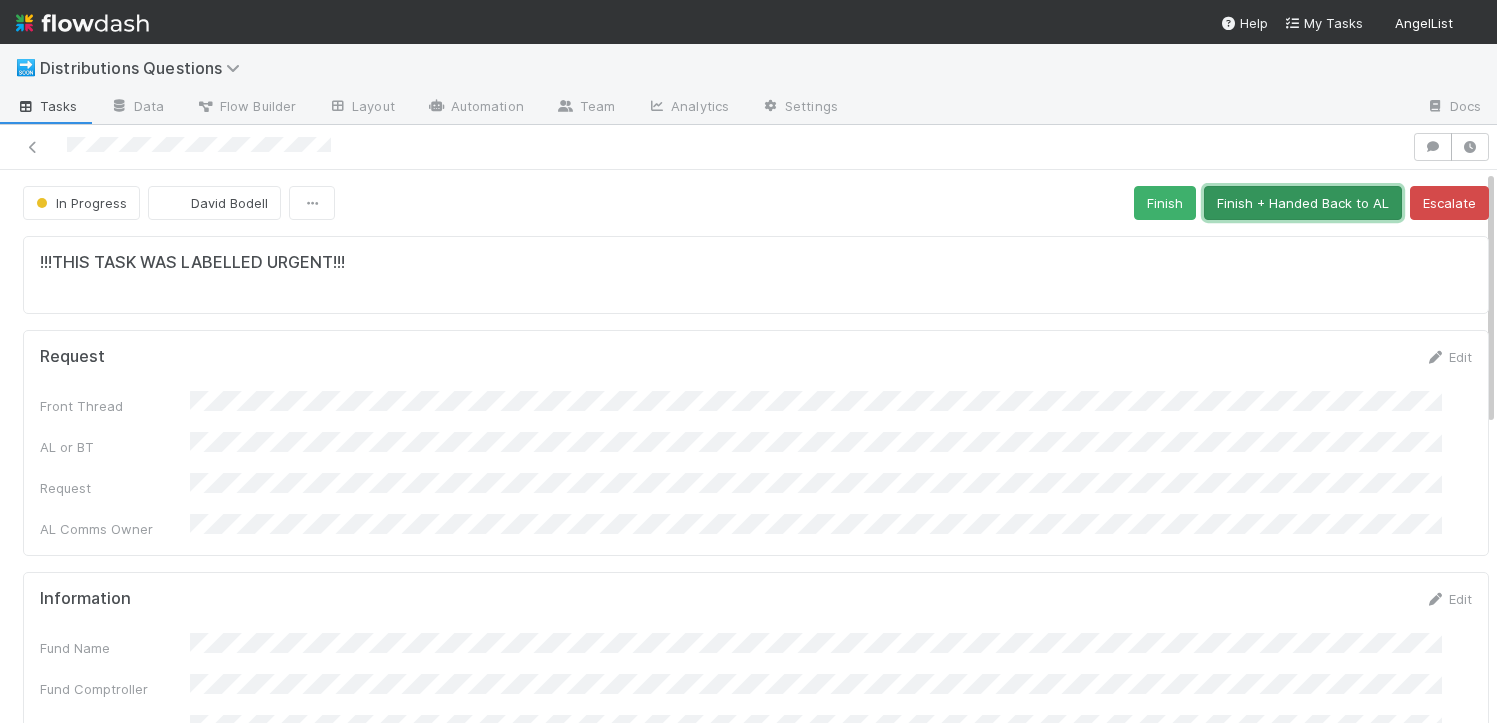 click on "Finish + Handed Back to AL" at bounding box center (1303, 203) 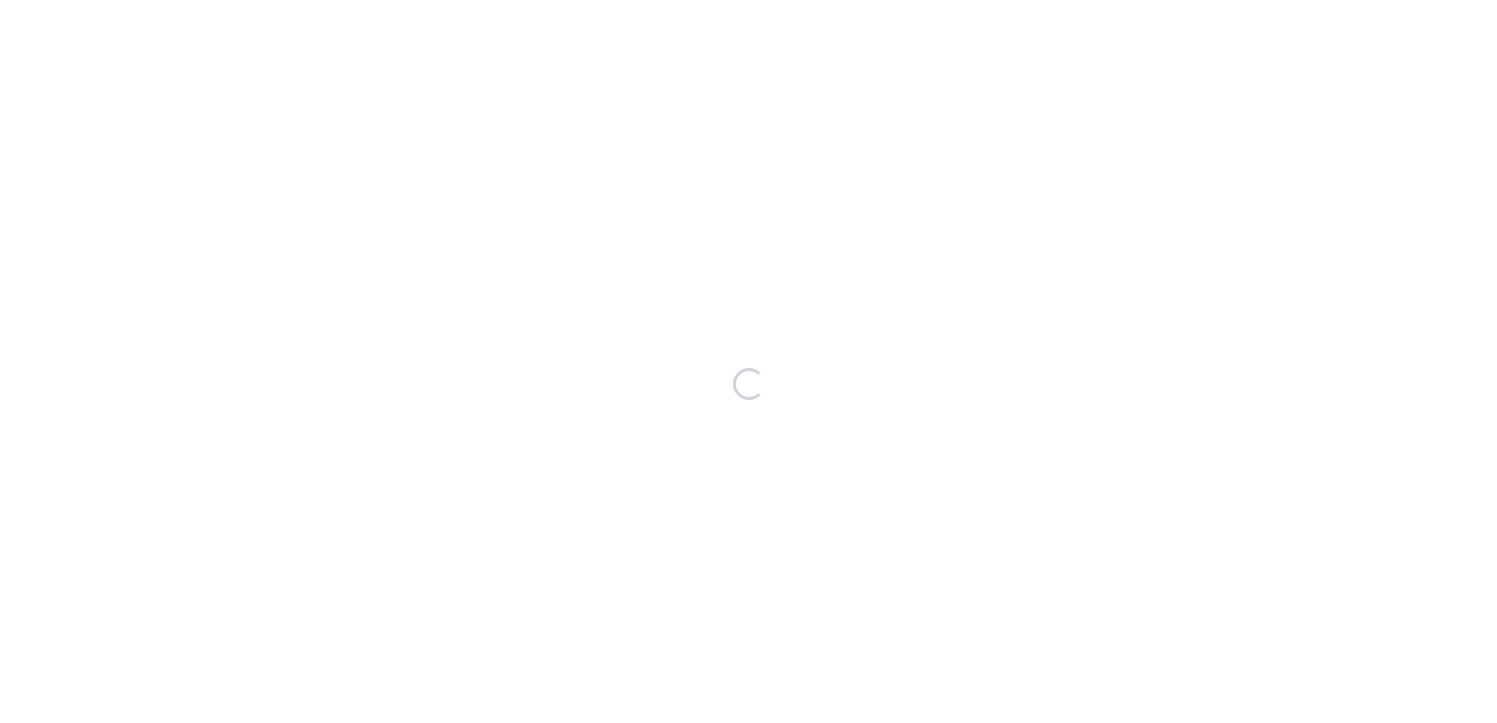 scroll, scrollTop: 0, scrollLeft: 0, axis: both 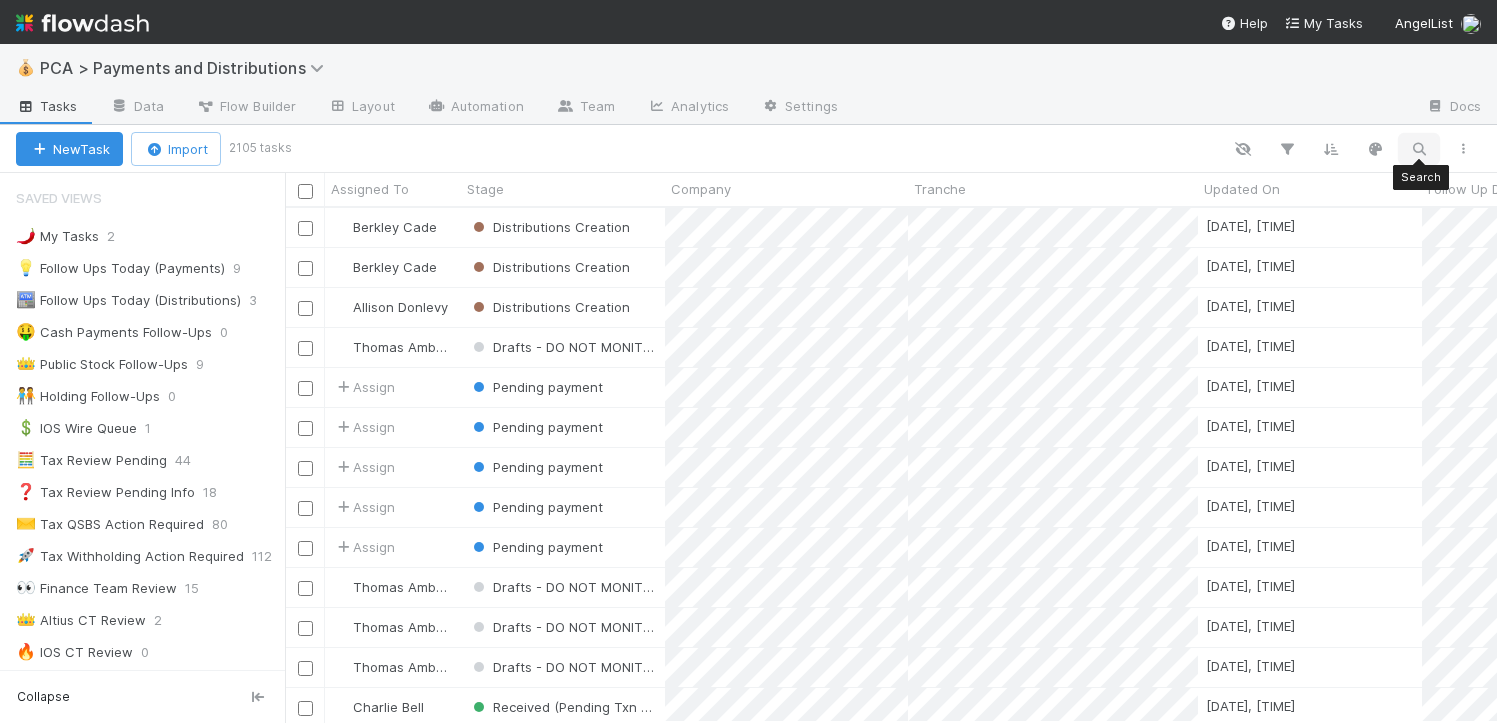 click at bounding box center [1419, 149] 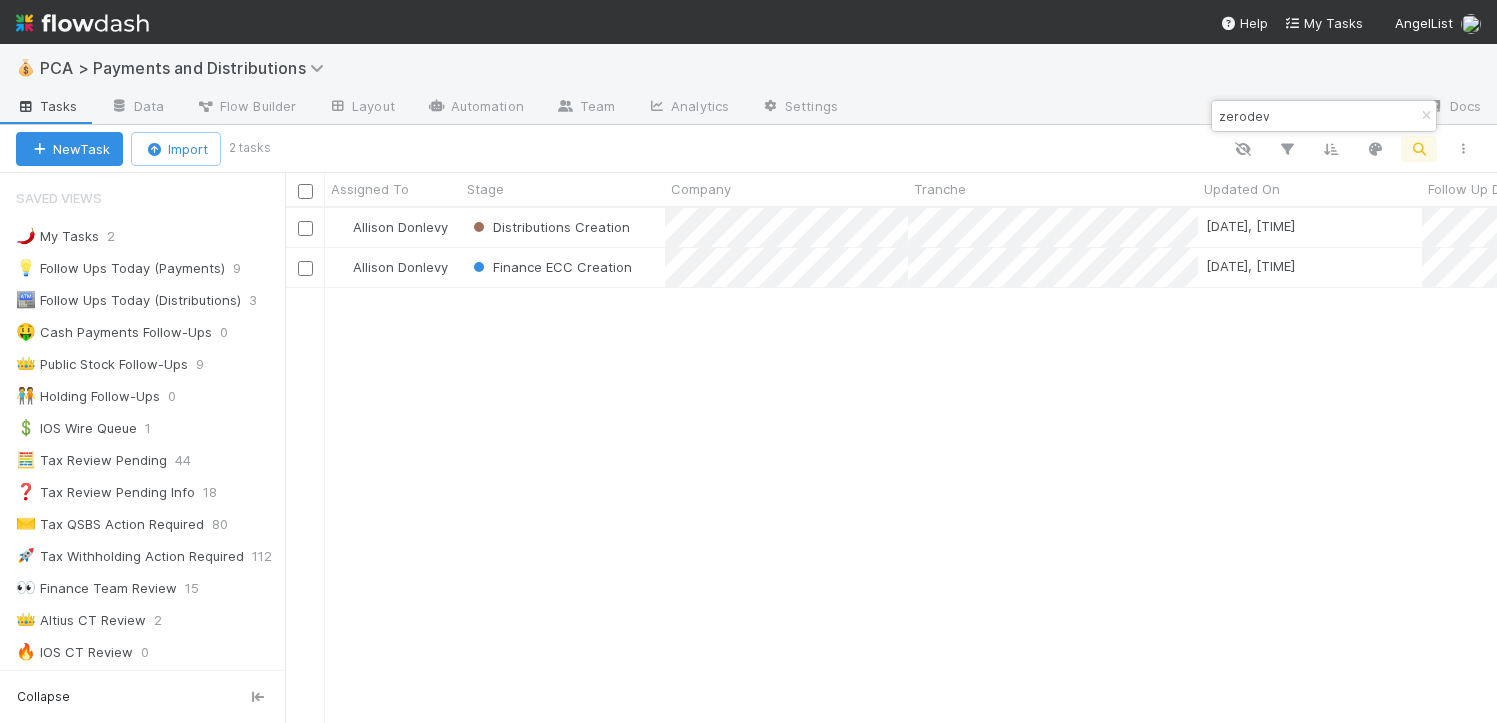 scroll, scrollTop: 15, scrollLeft: 16, axis: both 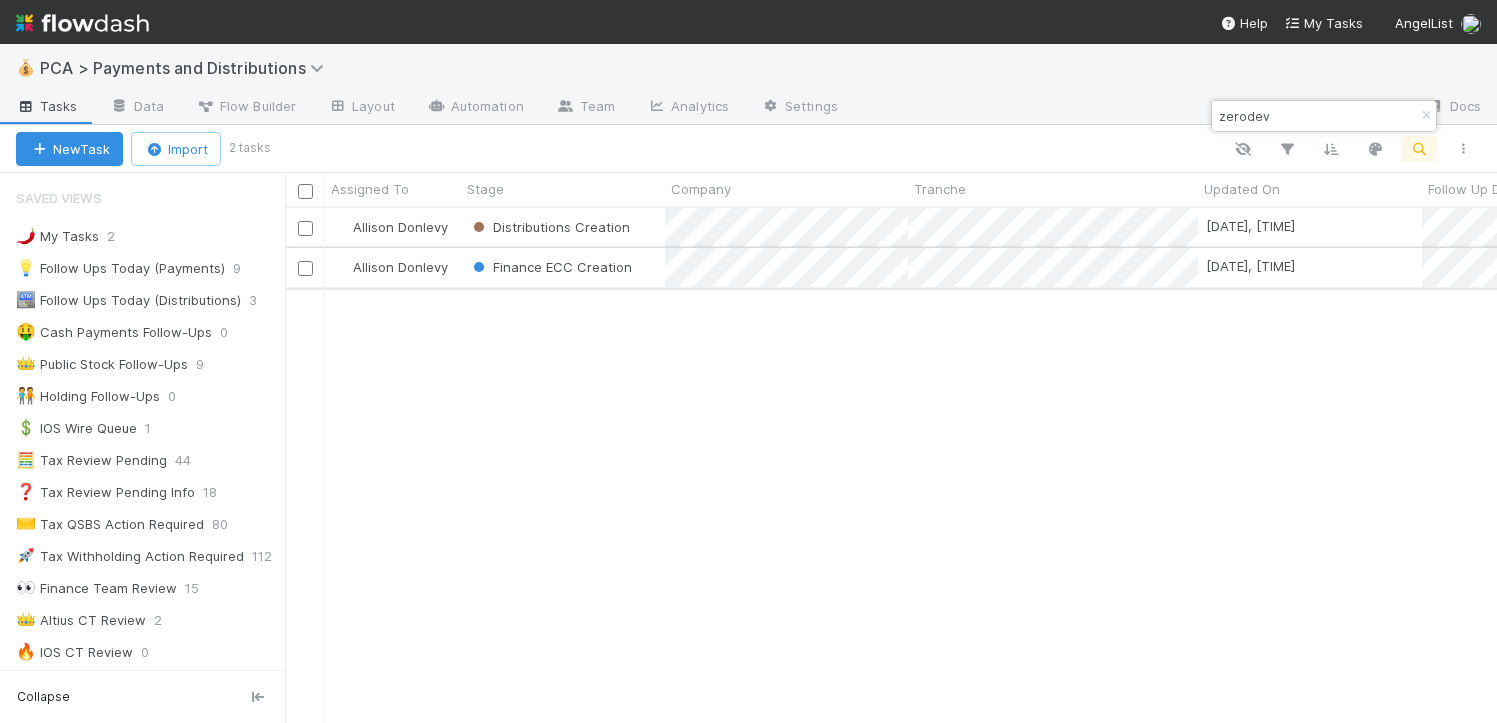type on "zerodev" 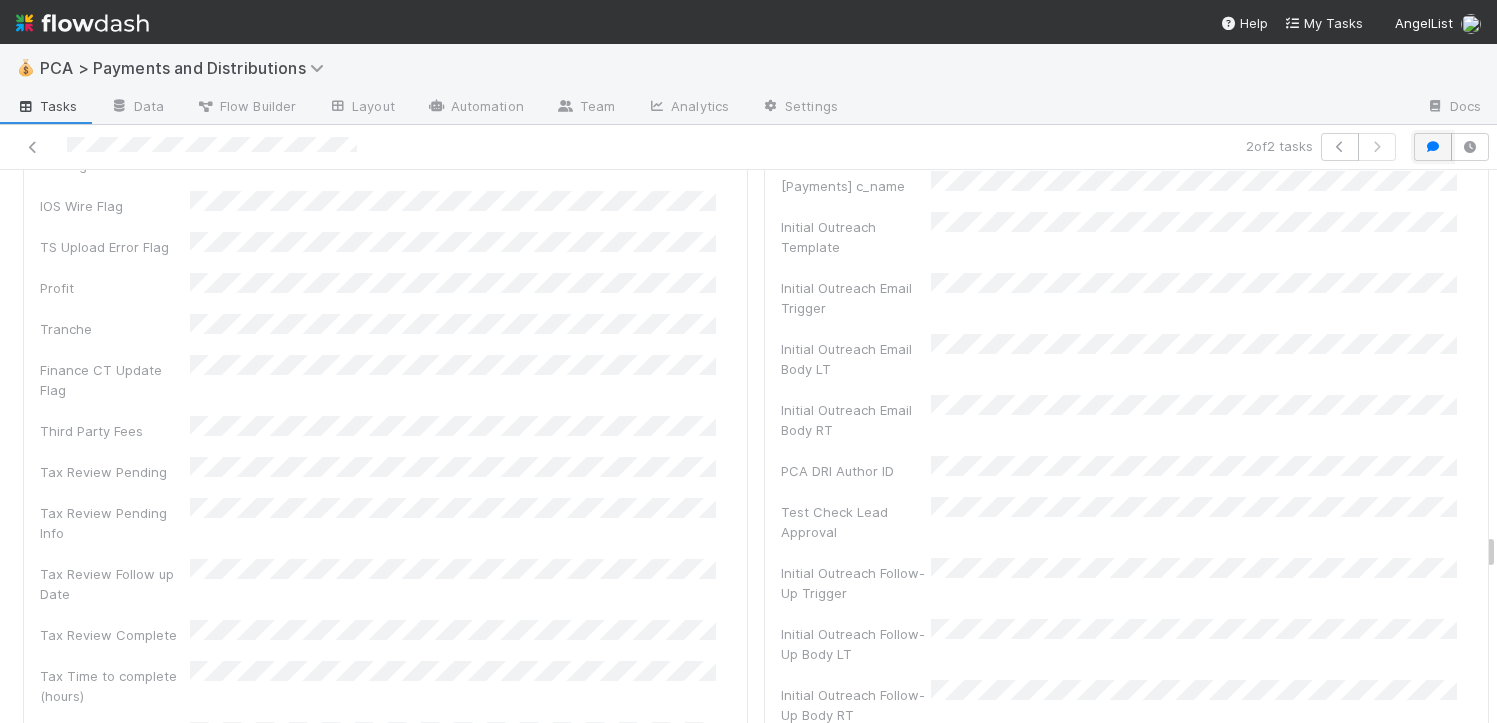 click at bounding box center [1433, 147] 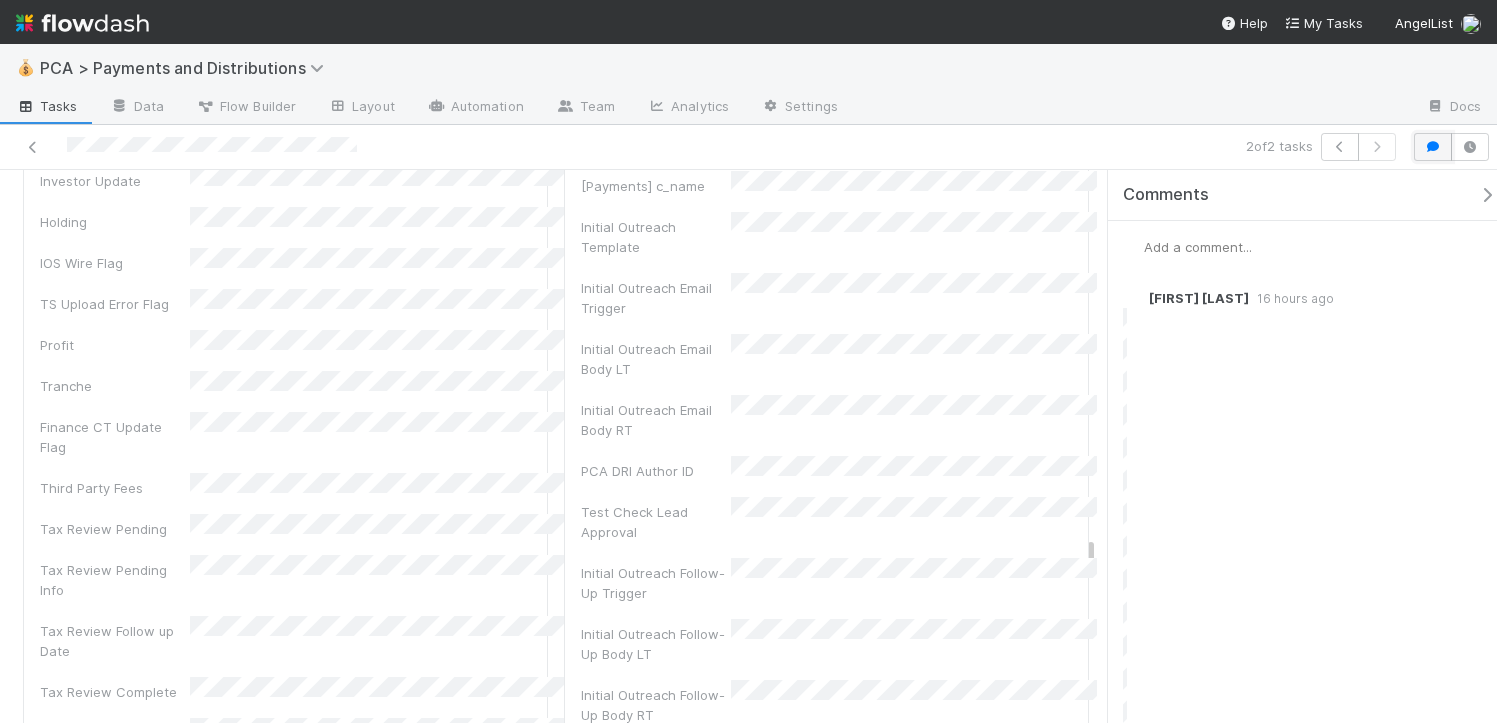 scroll, scrollTop: 9586, scrollLeft: 0, axis: vertical 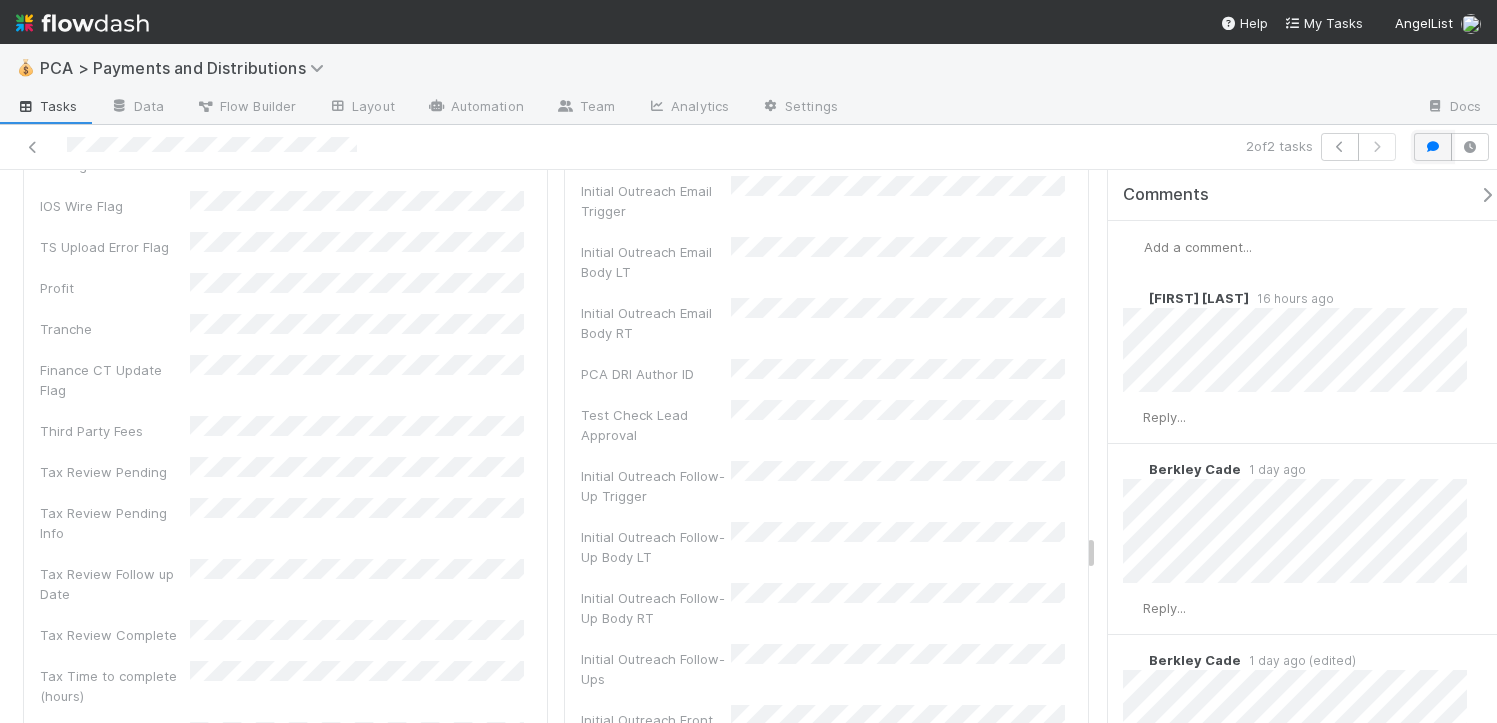 click at bounding box center [1433, 147] 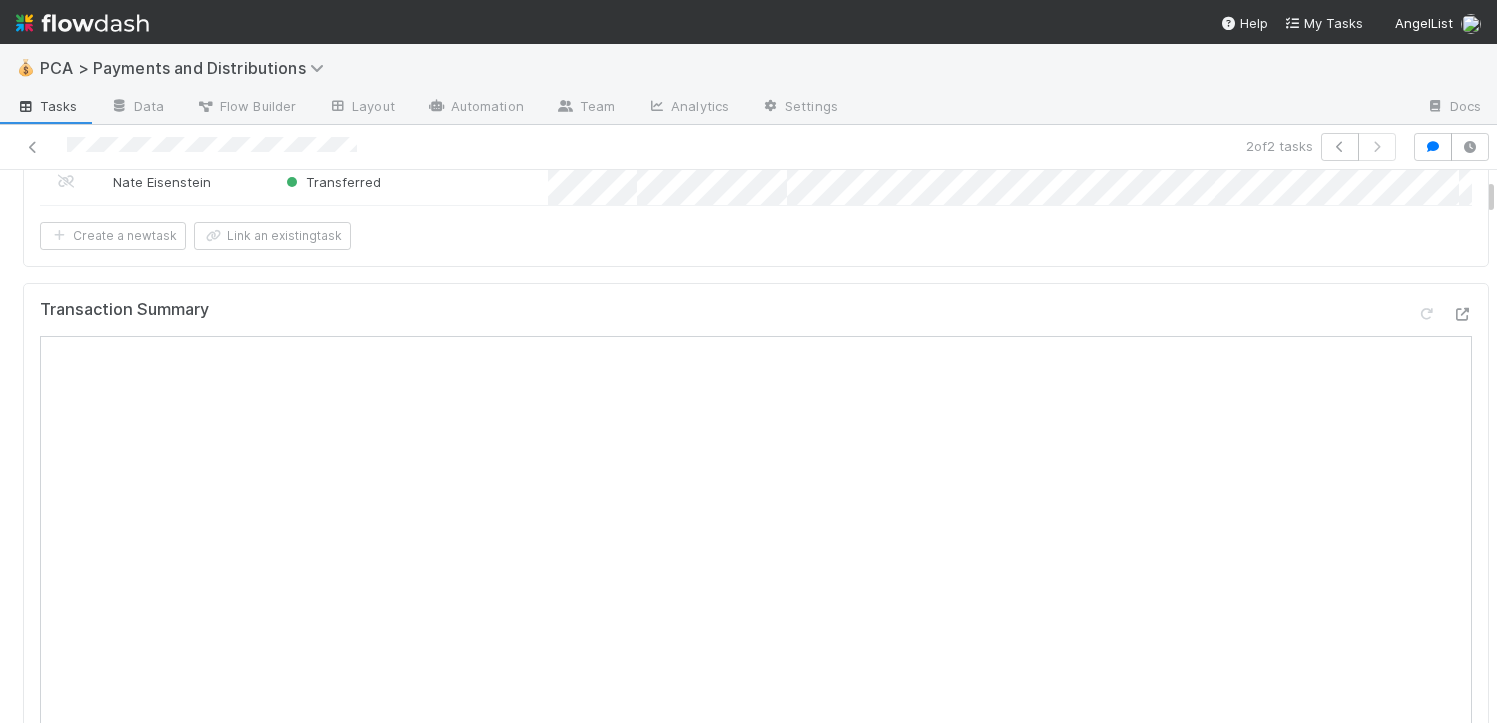 scroll, scrollTop: 0, scrollLeft: 0, axis: both 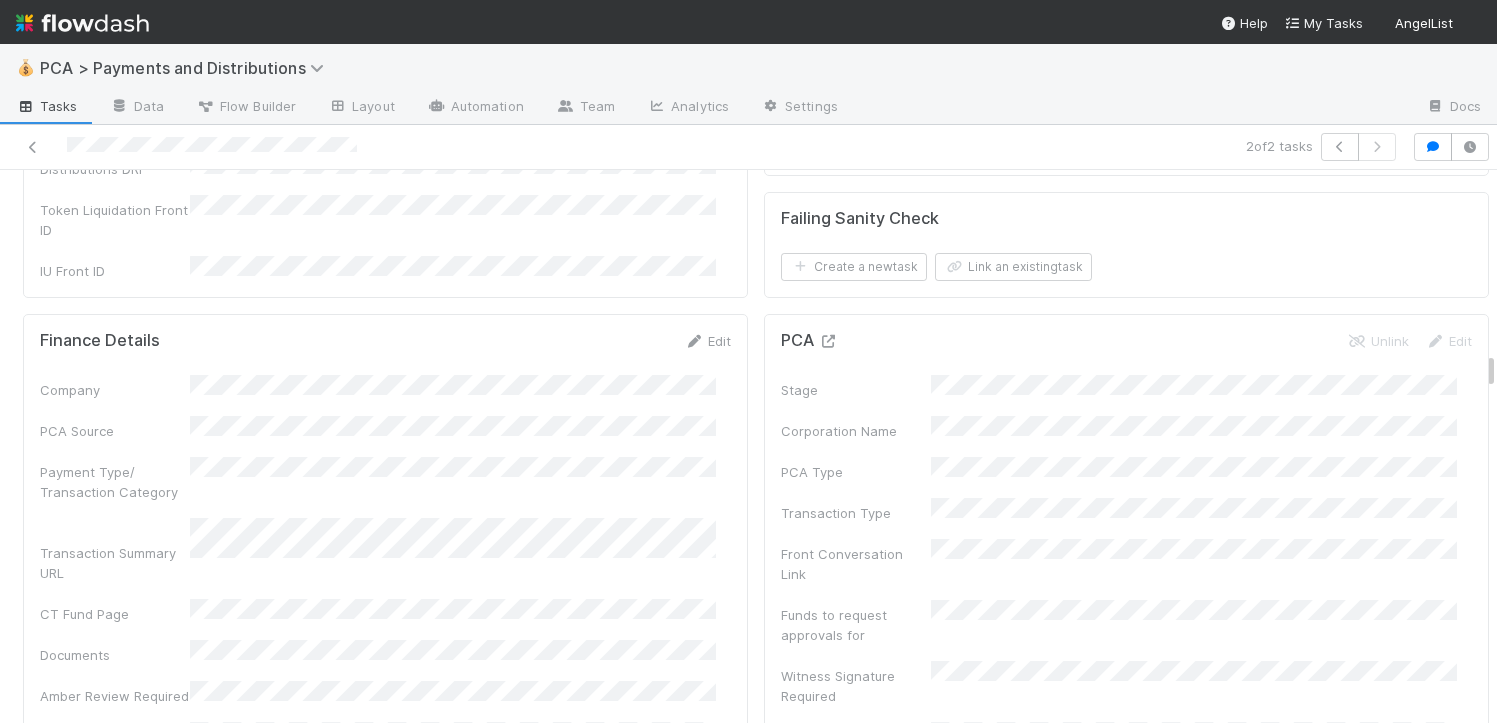 click at bounding box center [828, 341] 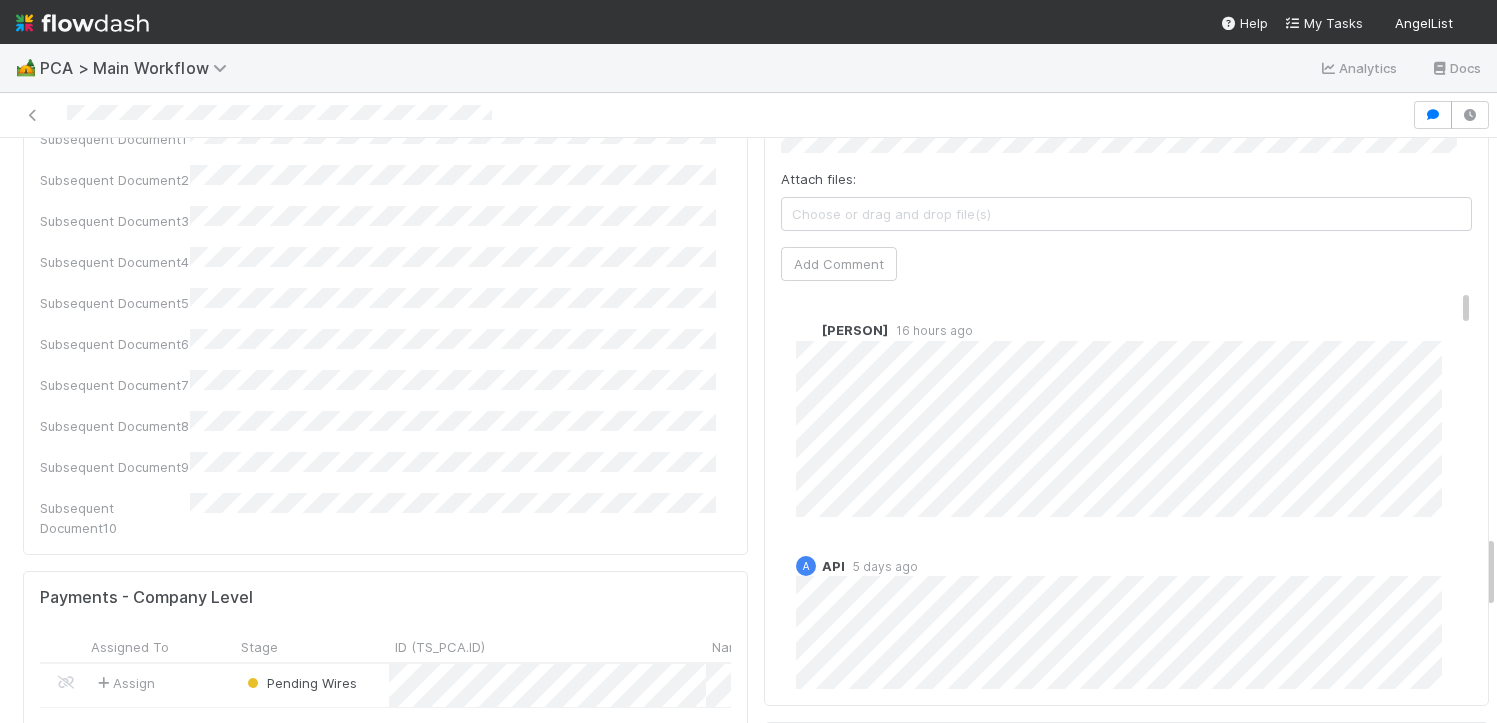scroll, scrollTop: 3140, scrollLeft: 0, axis: vertical 